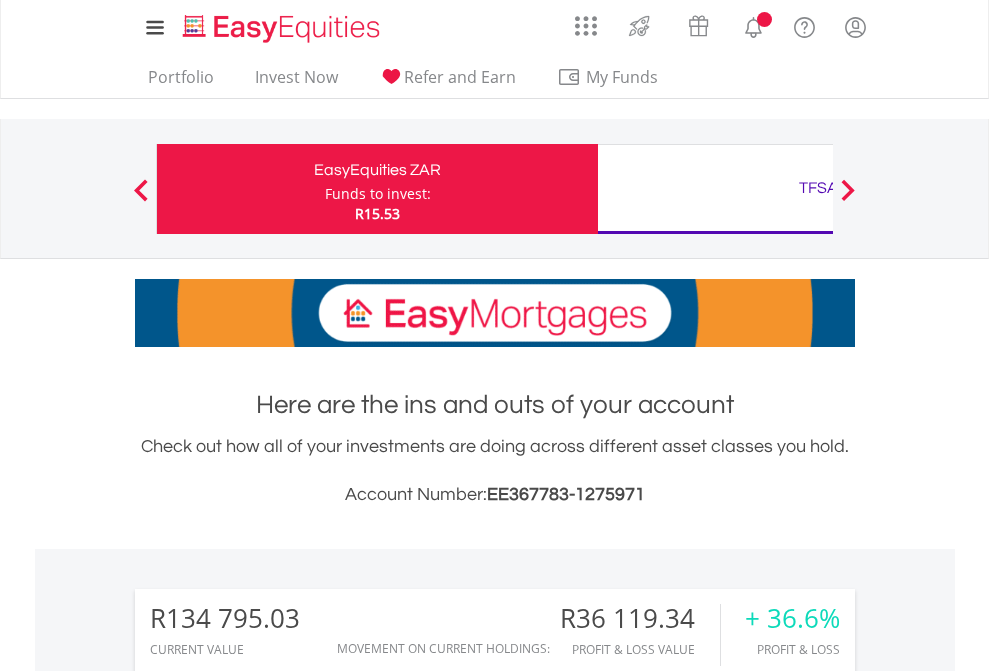 scroll, scrollTop: 0, scrollLeft: 0, axis: both 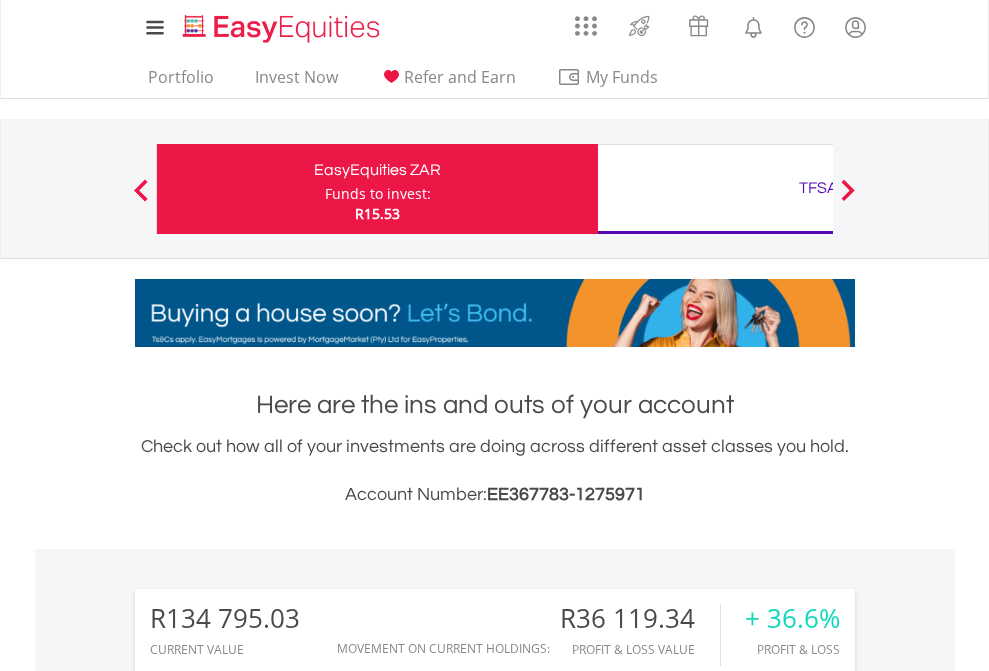 click on "Funds to invest:" at bounding box center [378, 194] 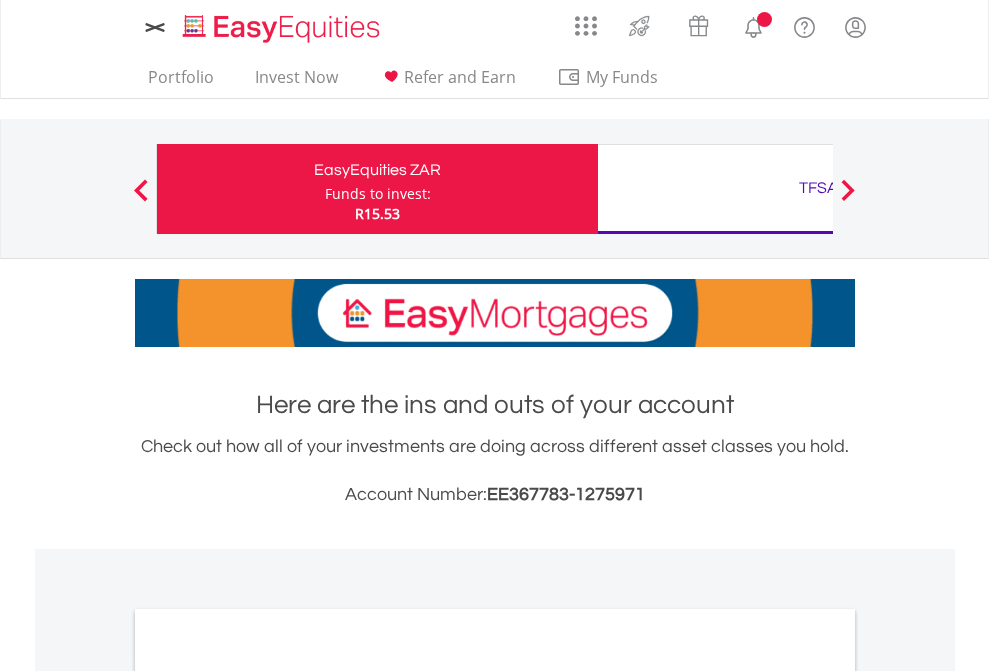 scroll, scrollTop: 0, scrollLeft: 0, axis: both 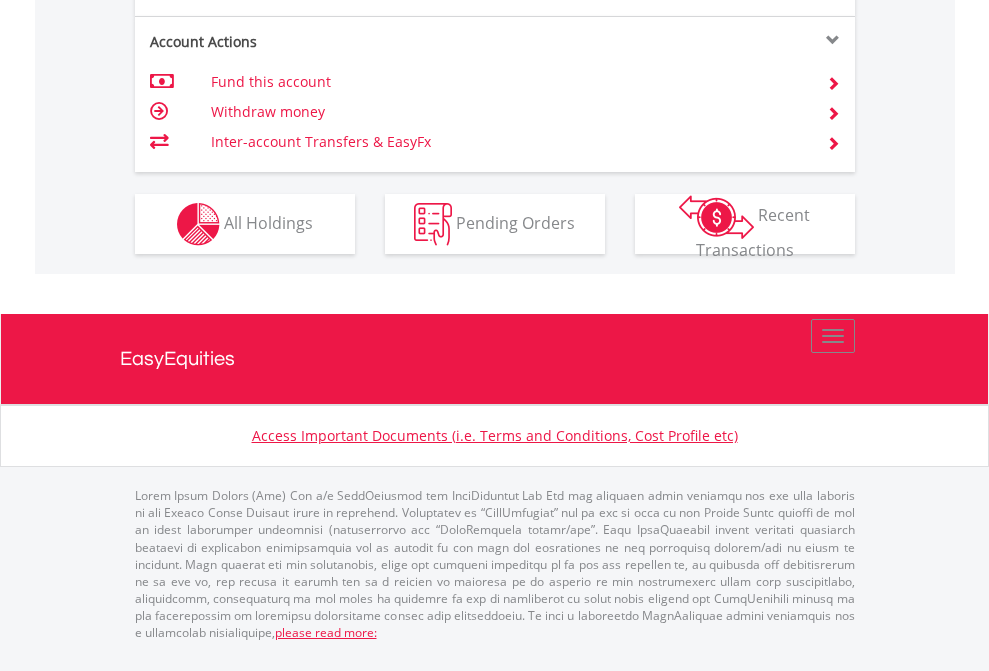 click on "Investment types" at bounding box center [706, -337] 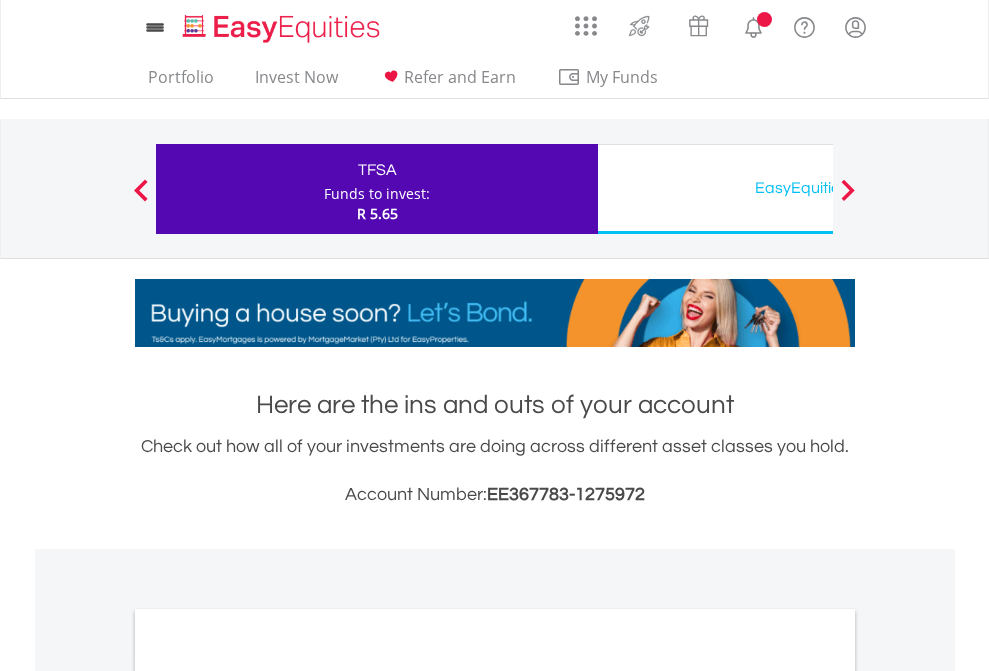 scroll, scrollTop: 0, scrollLeft: 0, axis: both 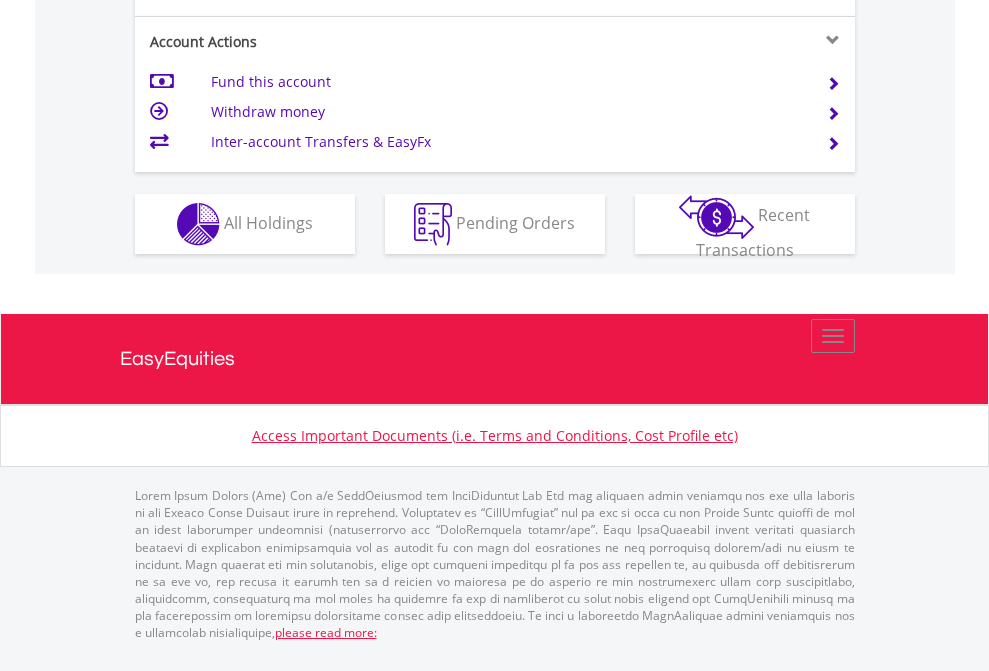 click on "Investment types" at bounding box center (706, -337) 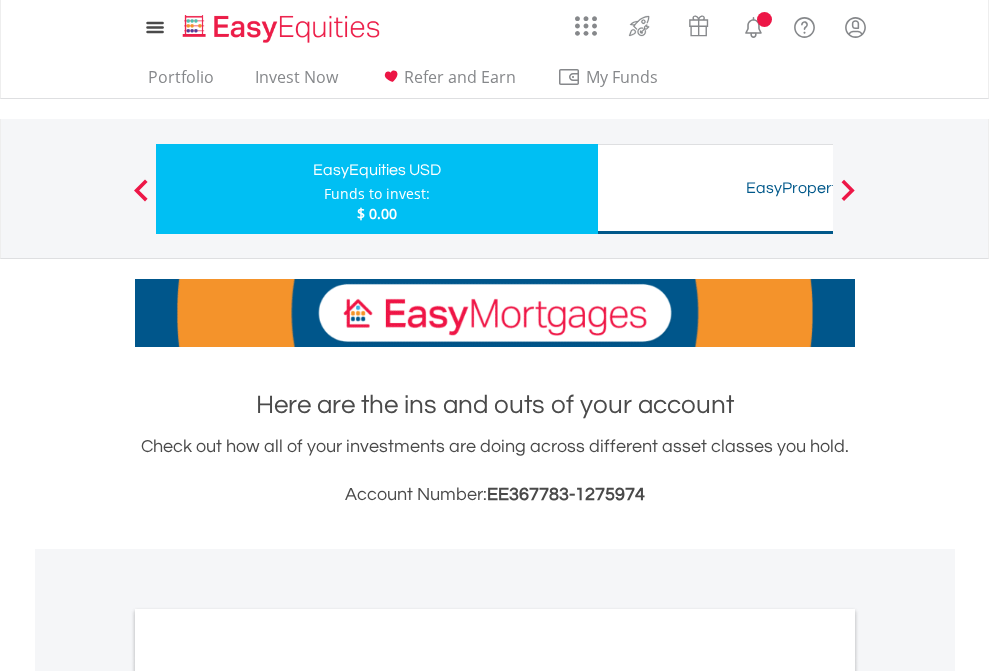 scroll, scrollTop: 0, scrollLeft: 0, axis: both 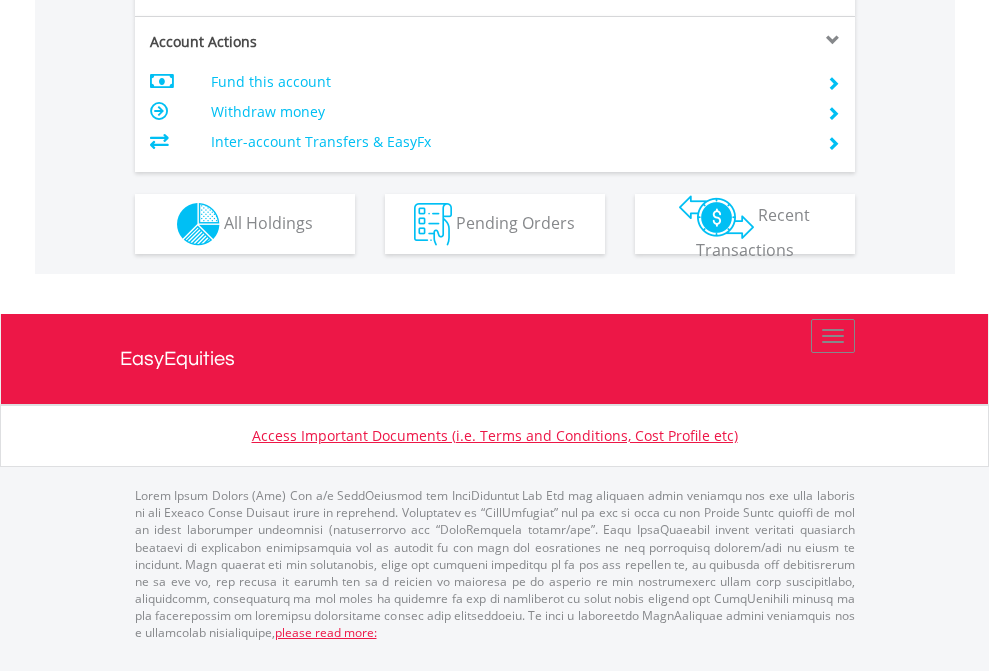 click on "Investment types" at bounding box center (706, -337) 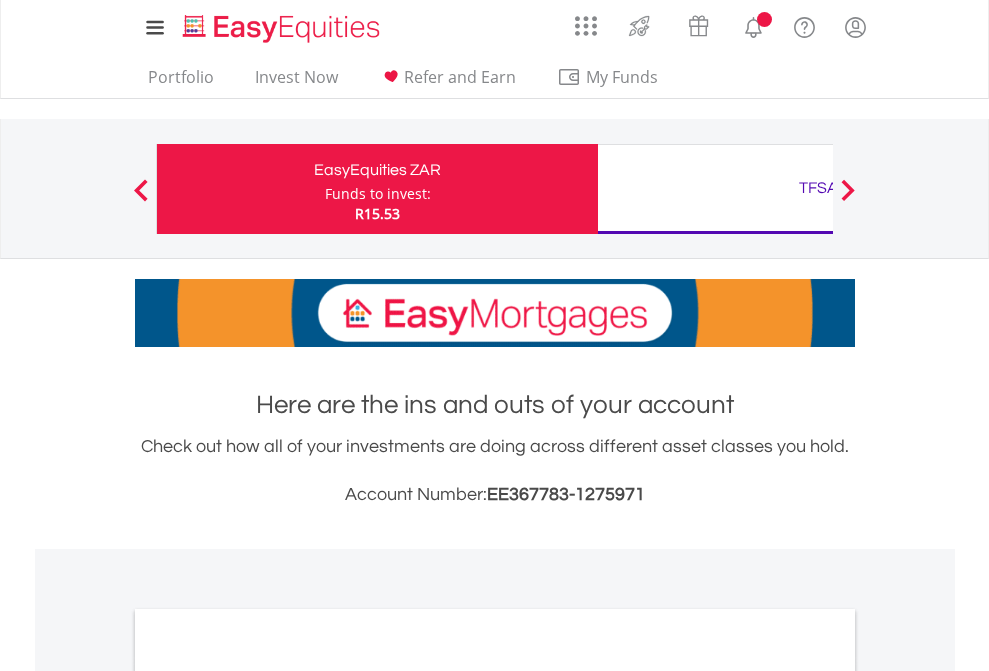 scroll, scrollTop: 0, scrollLeft: 0, axis: both 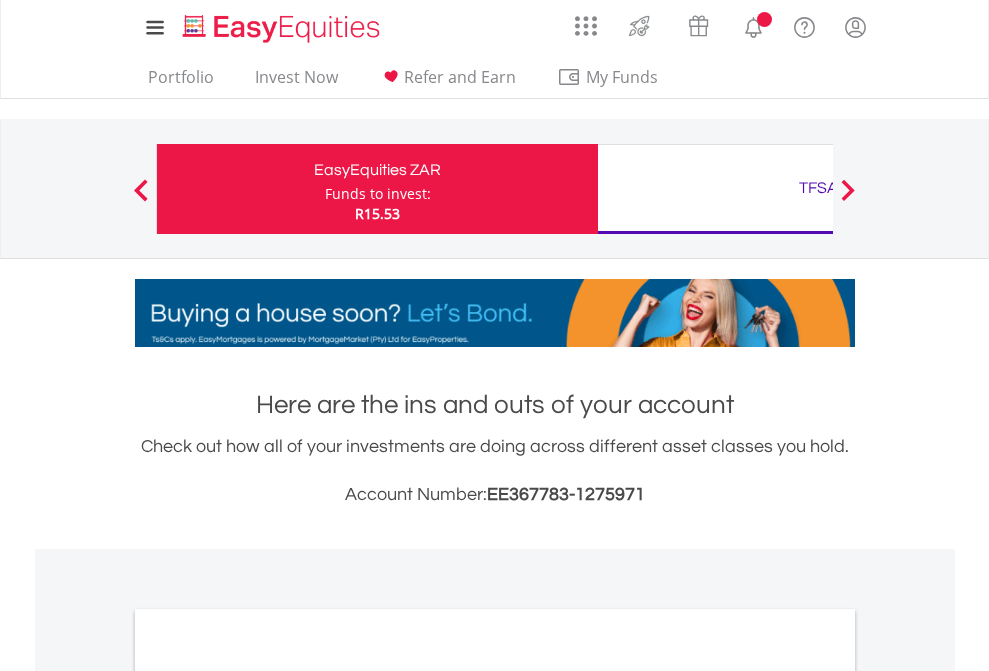 click on "All Holdings" at bounding box center (268, 1096) 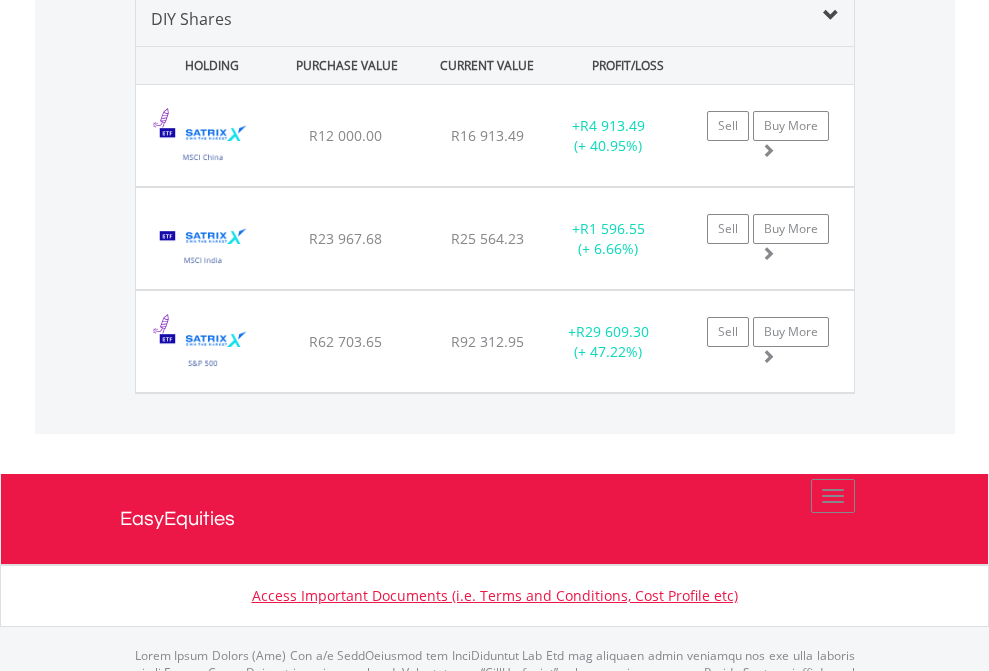 scroll, scrollTop: 1933, scrollLeft: 0, axis: vertical 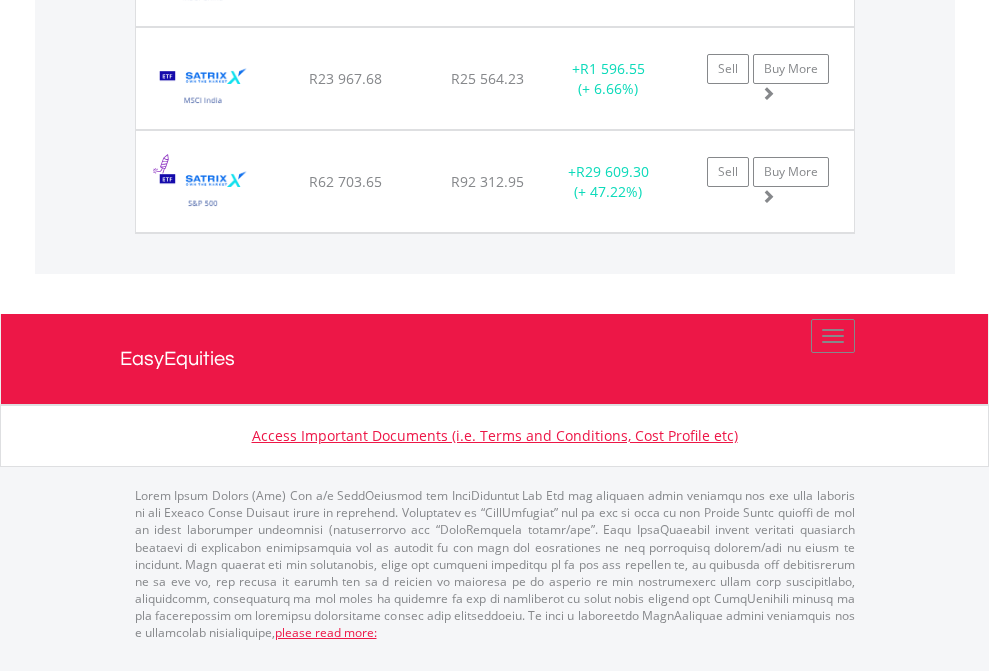 click on "TFSA" at bounding box center [818, -1174] 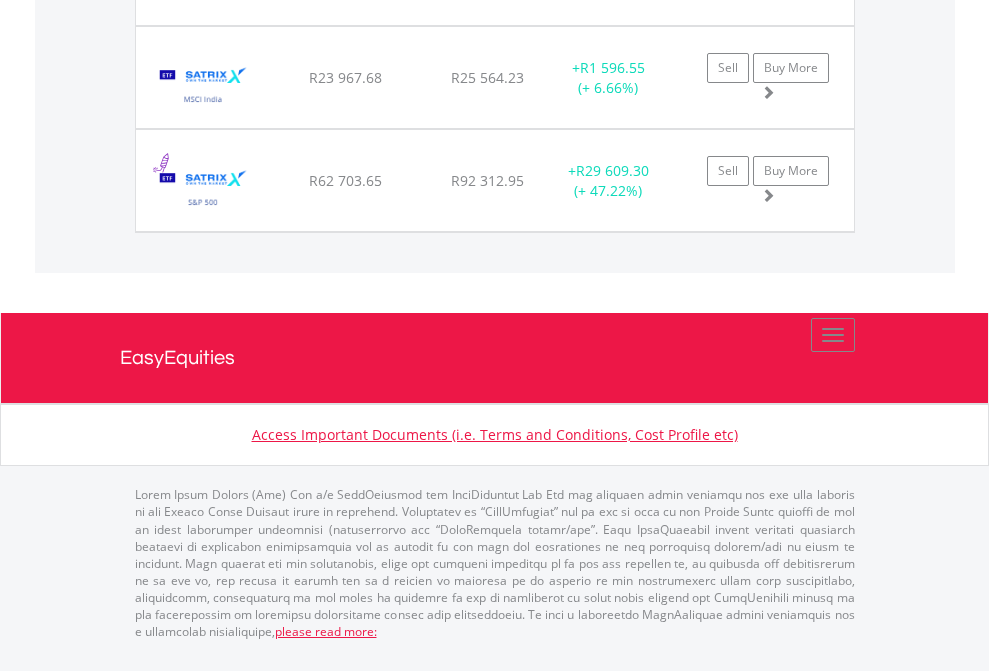 scroll, scrollTop: 144, scrollLeft: 0, axis: vertical 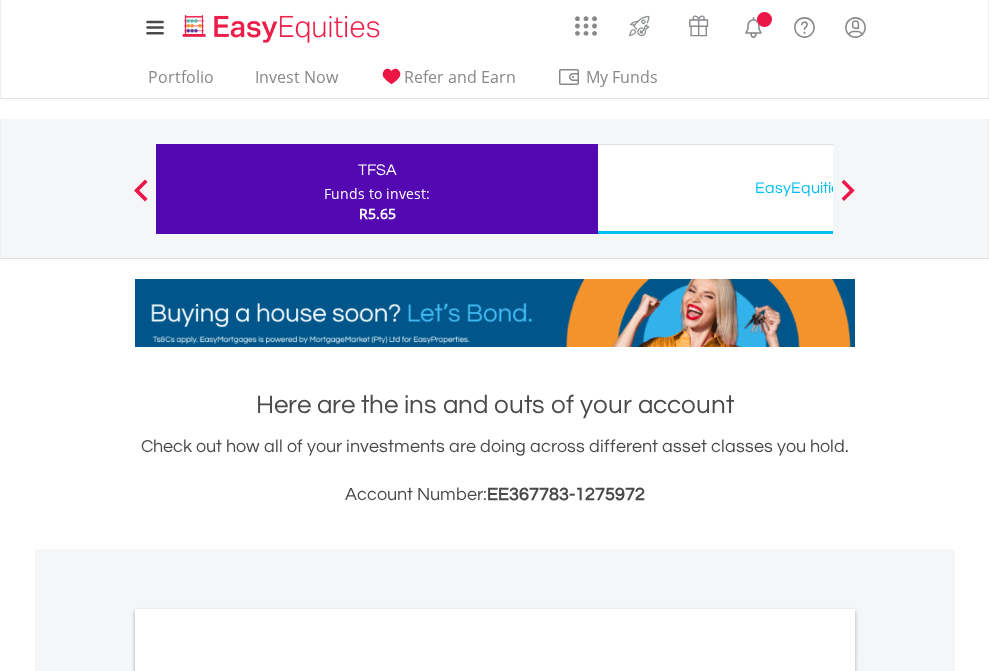 click on "All Holdings" at bounding box center (268, 1096) 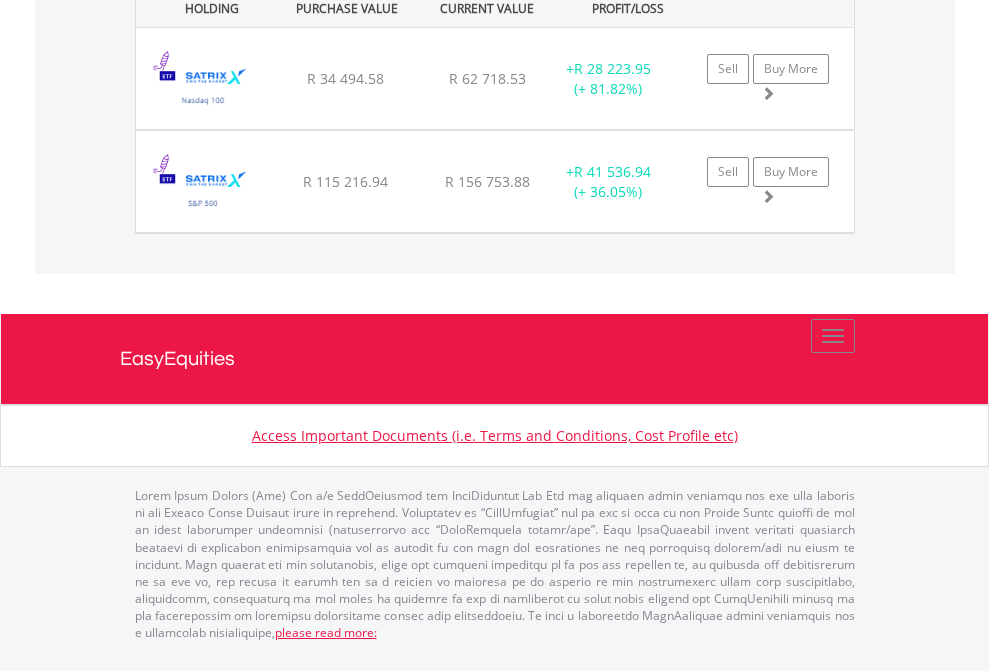 click on "EasyEquities USD" at bounding box center (818, -1071) 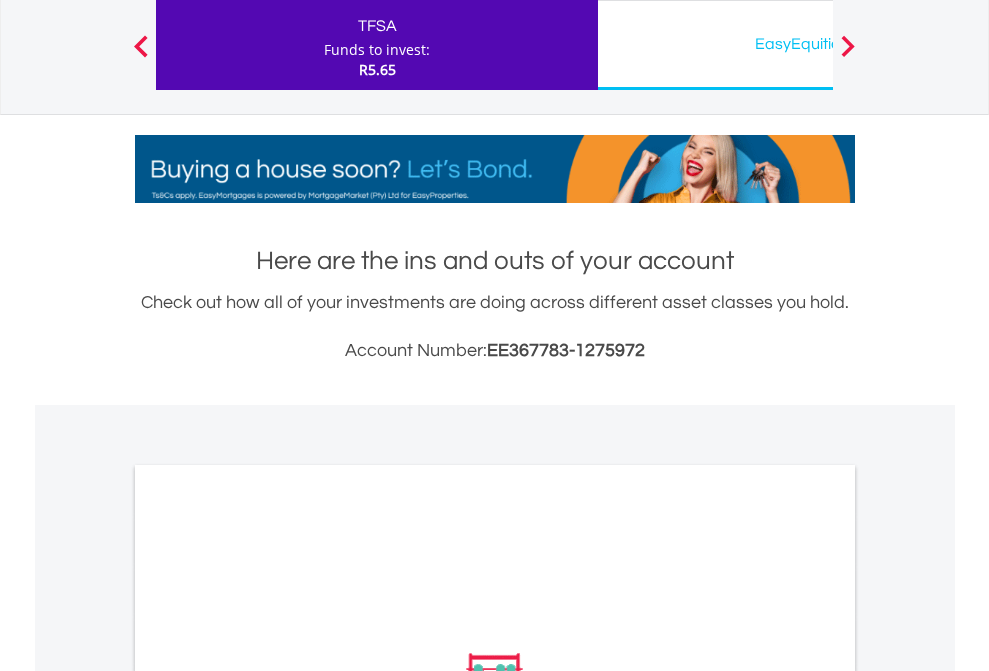 click on "All Holdings" at bounding box center (268, 952) 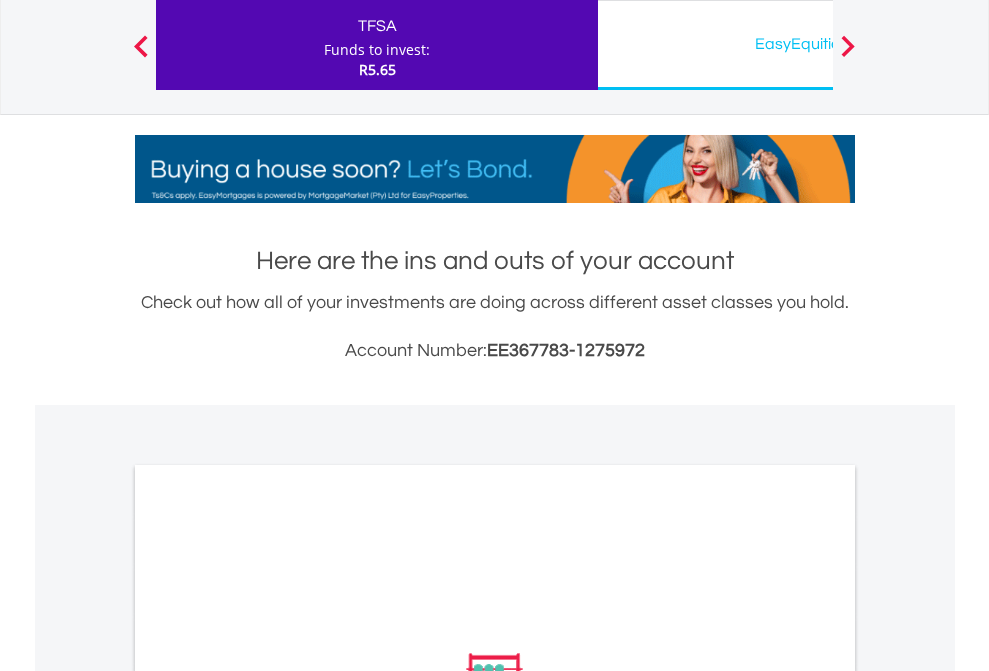 scroll, scrollTop: 1202, scrollLeft: 0, axis: vertical 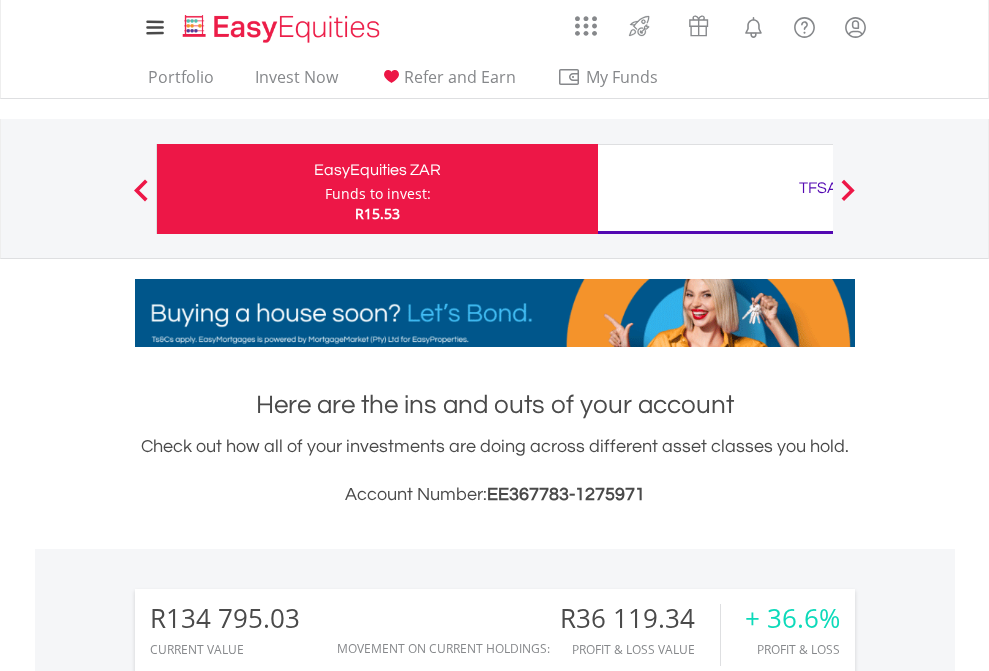click on "Funds to invest:" at bounding box center [378, 194] 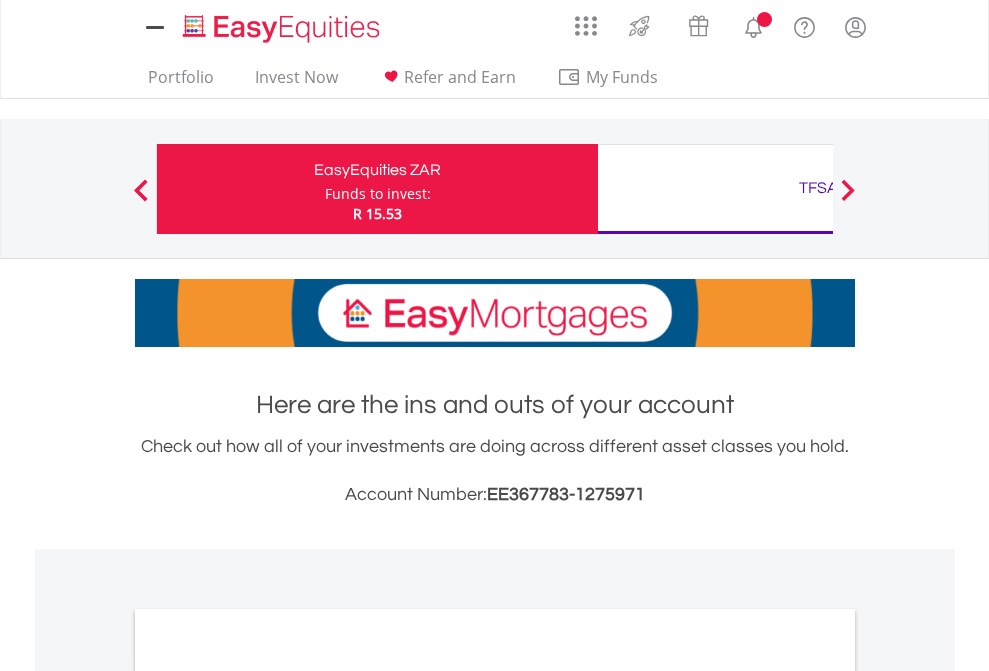 scroll, scrollTop: 0, scrollLeft: 0, axis: both 